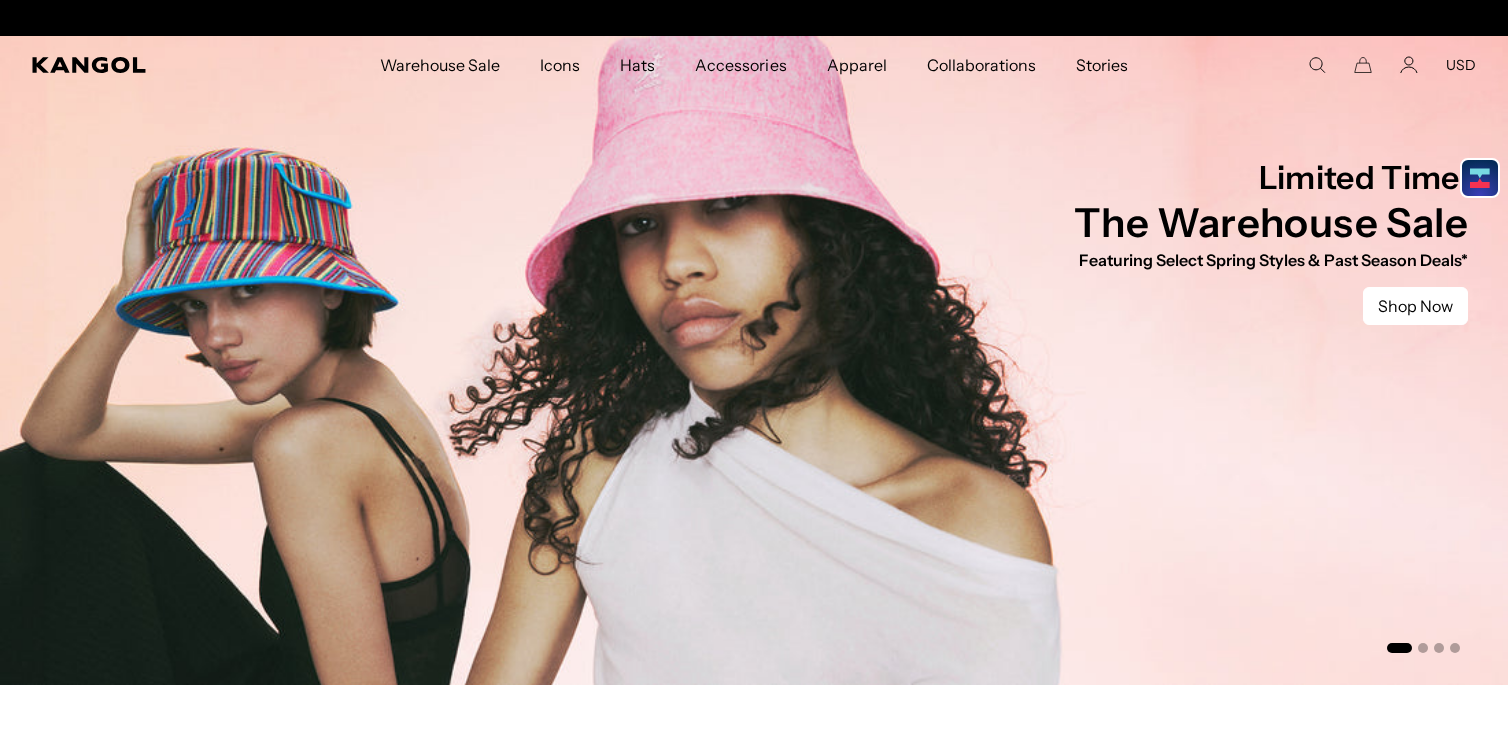 scroll, scrollTop: 0, scrollLeft: 0, axis: both 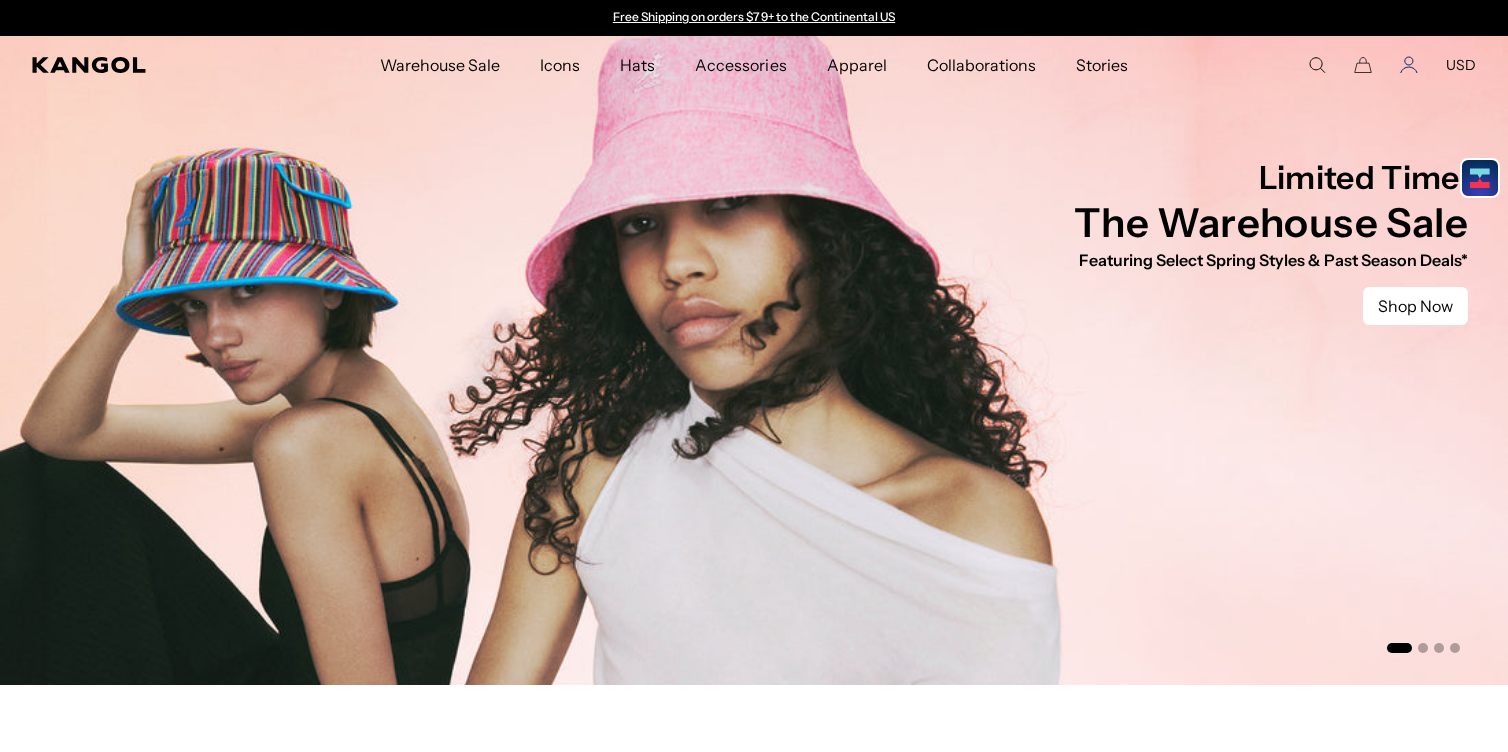 click 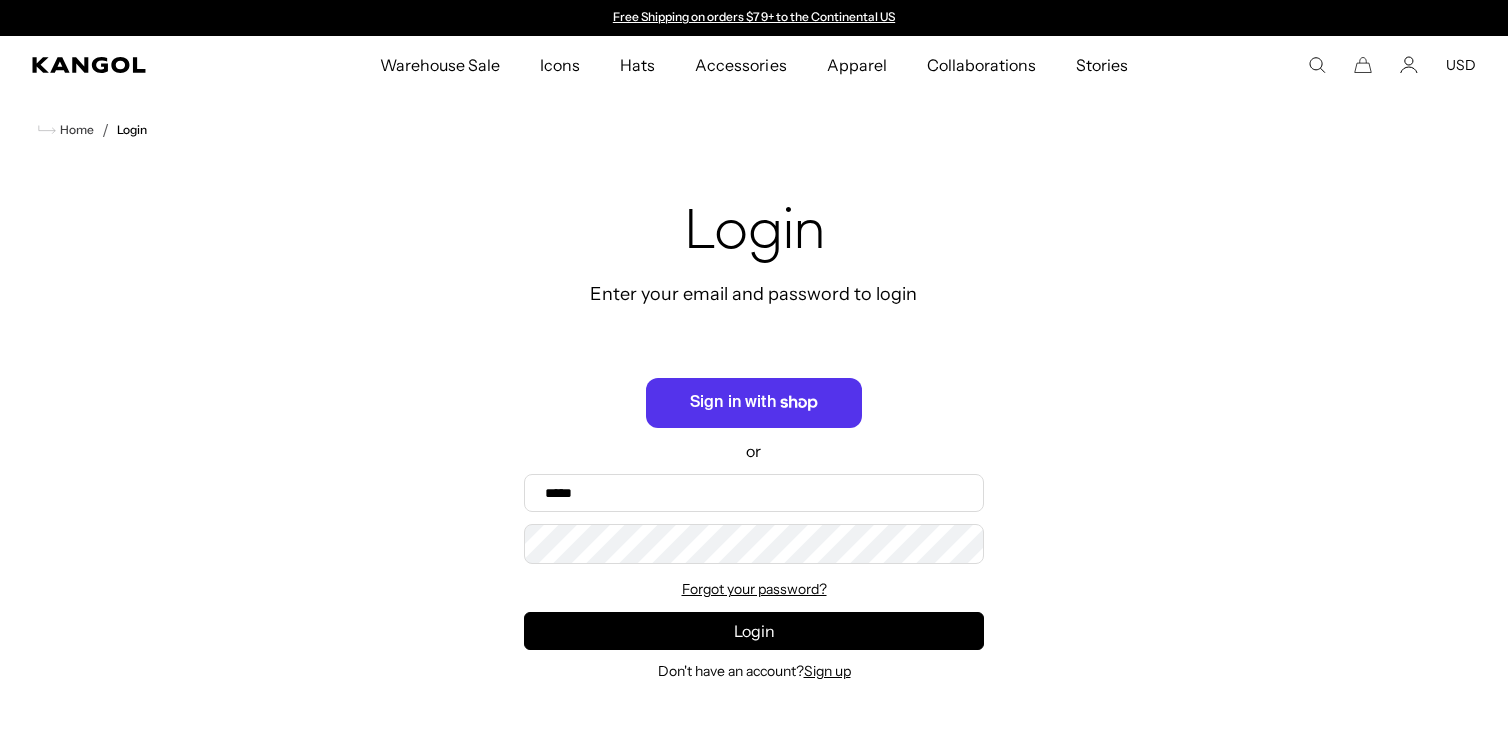 scroll, scrollTop: 0, scrollLeft: 0, axis: both 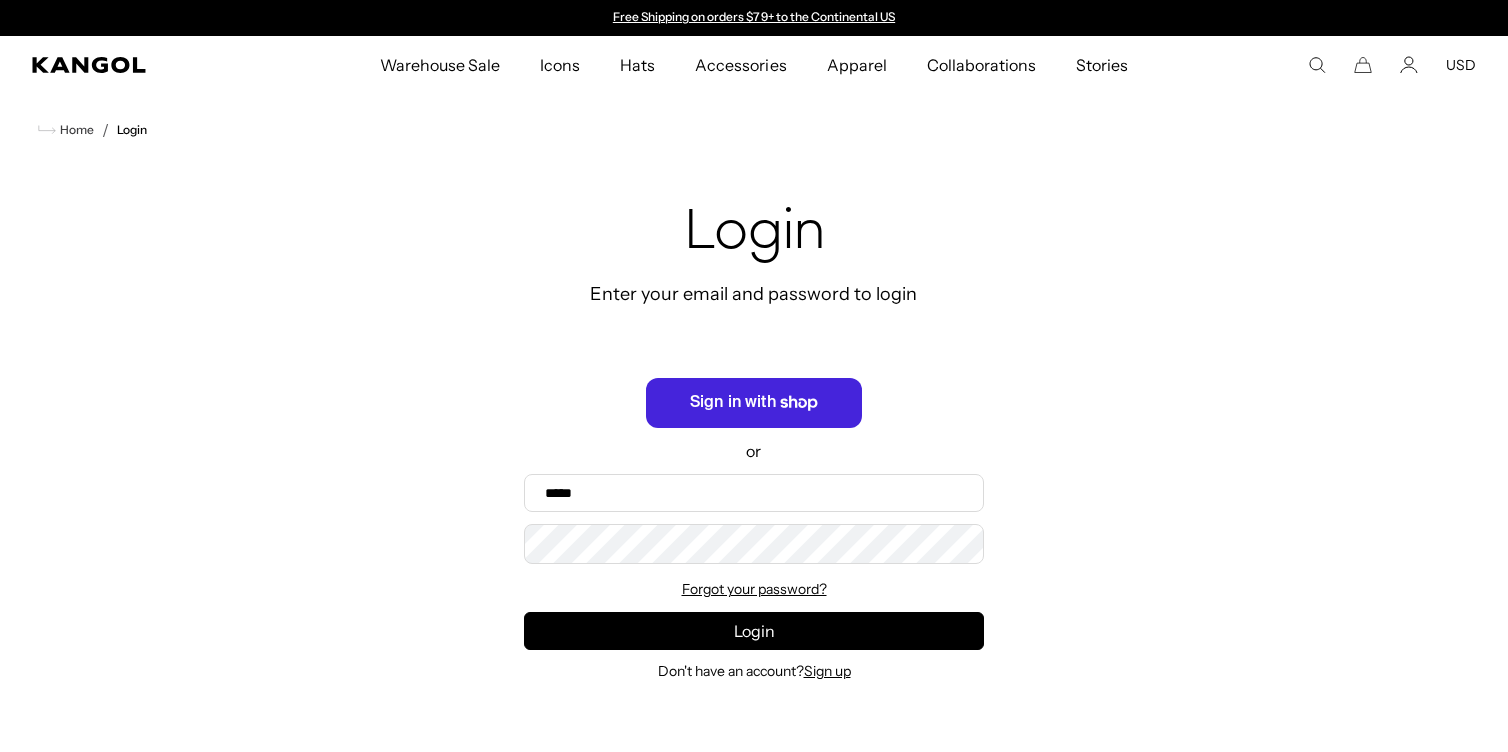click on "Sign in with  Shop" at bounding box center [754, 403] 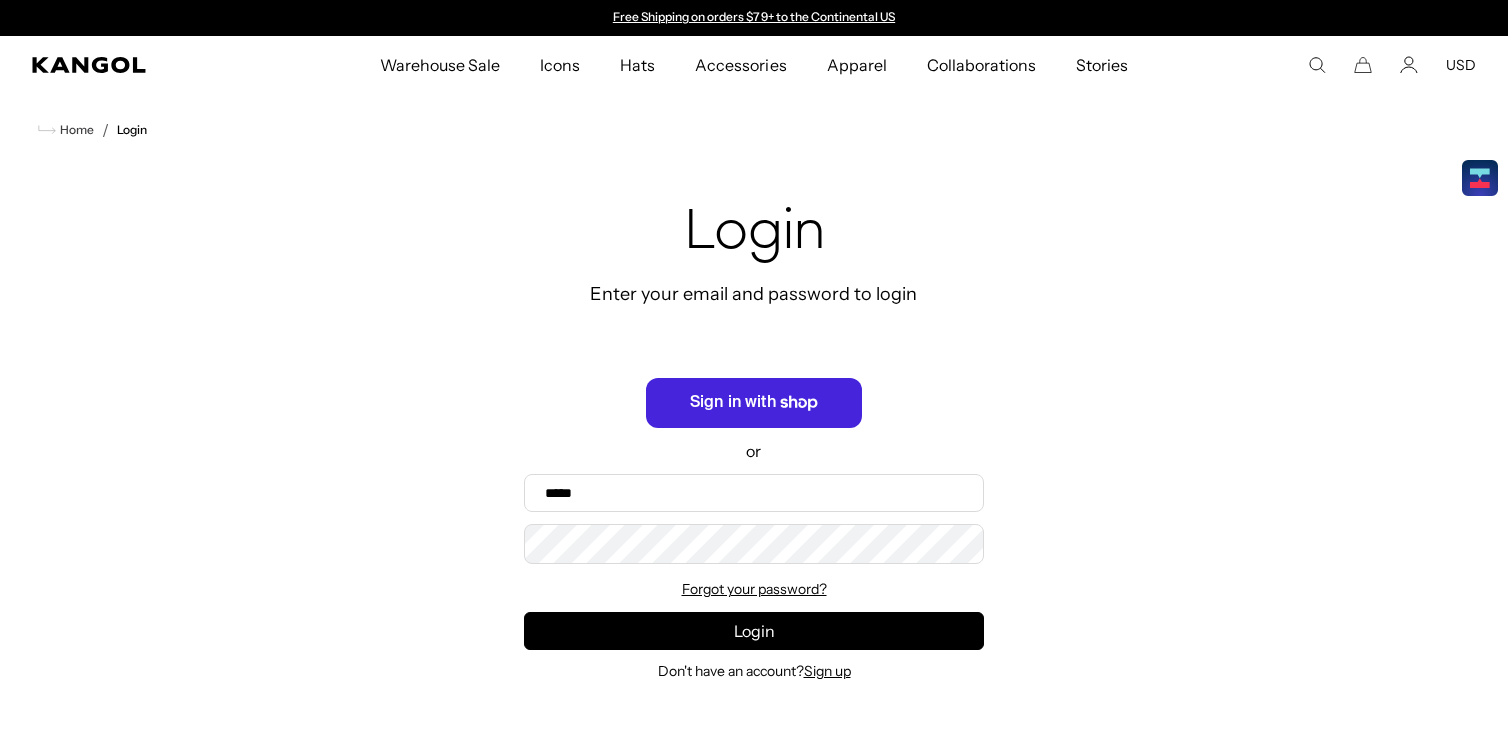 scroll, scrollTop: 0, scrollLeft: 0, axis: both 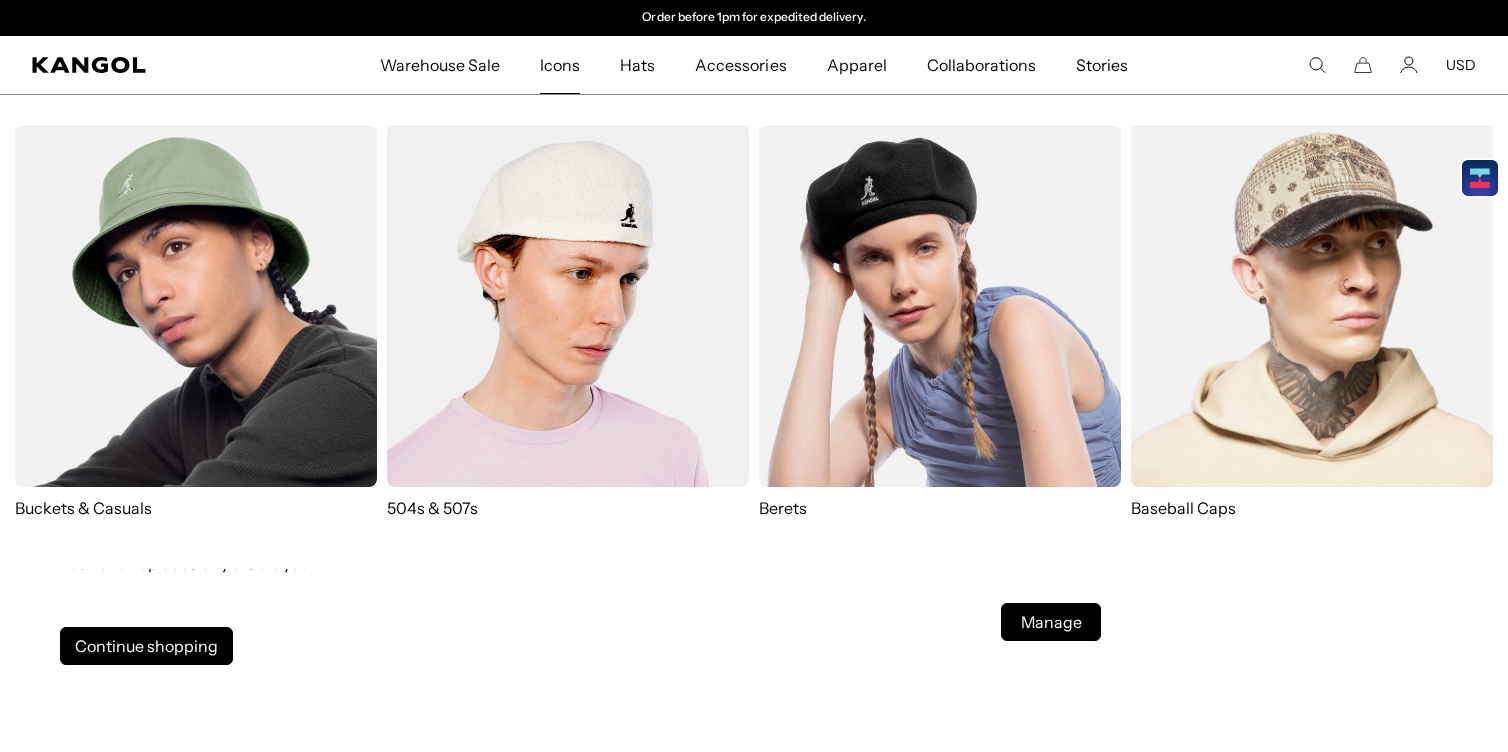 click at bounding box center (196, 306) 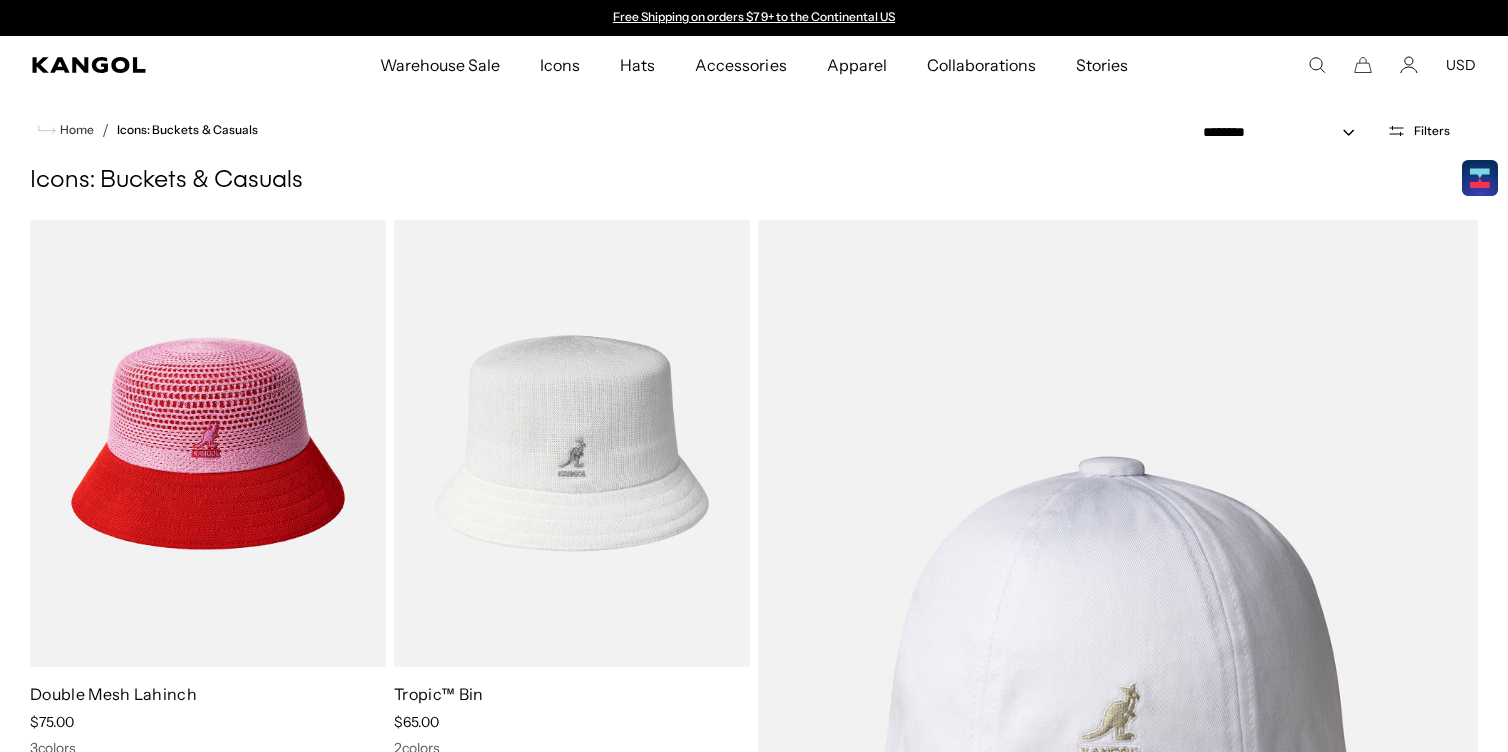 scroll, scrollTop: 11, scrollLeft: 0, axis: vertical 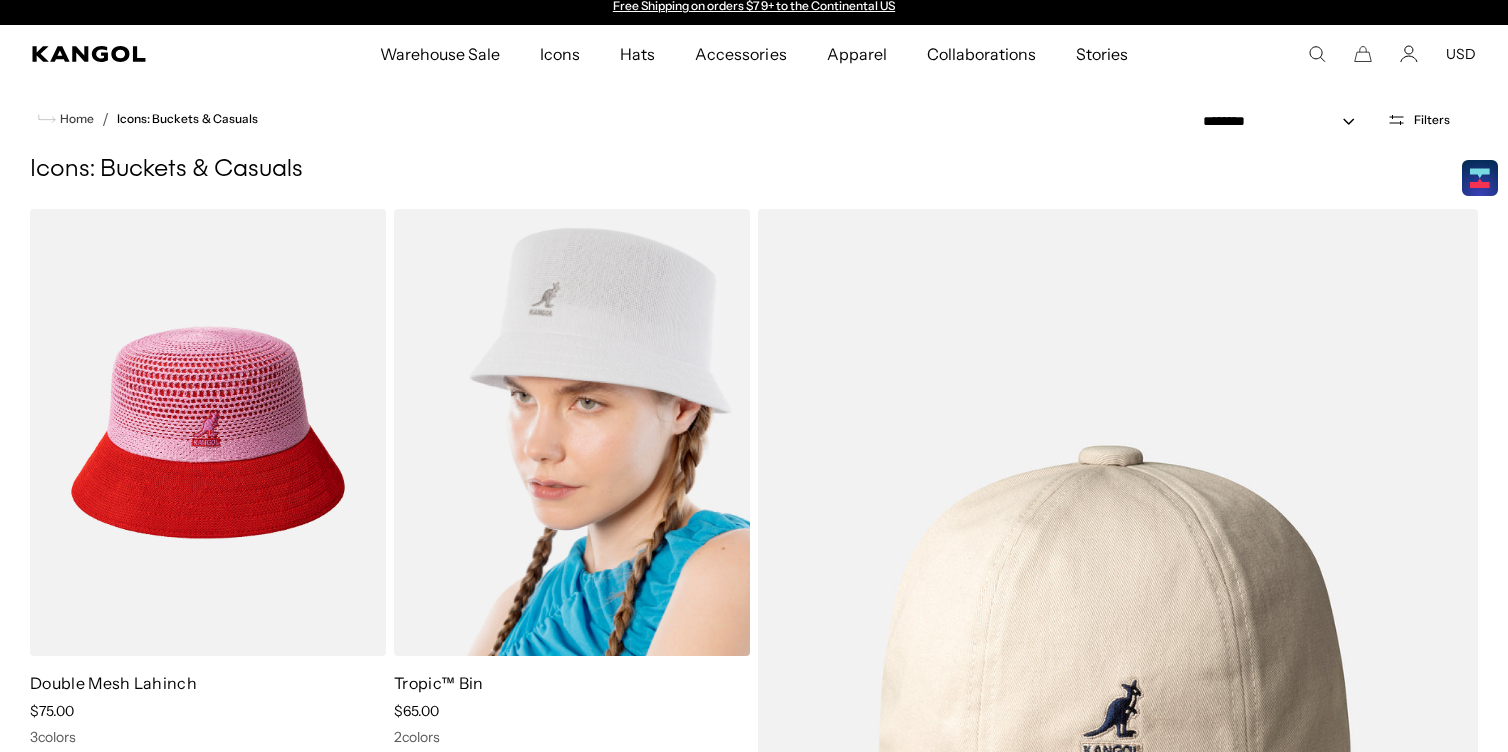 click at bounding box center [572, 432] 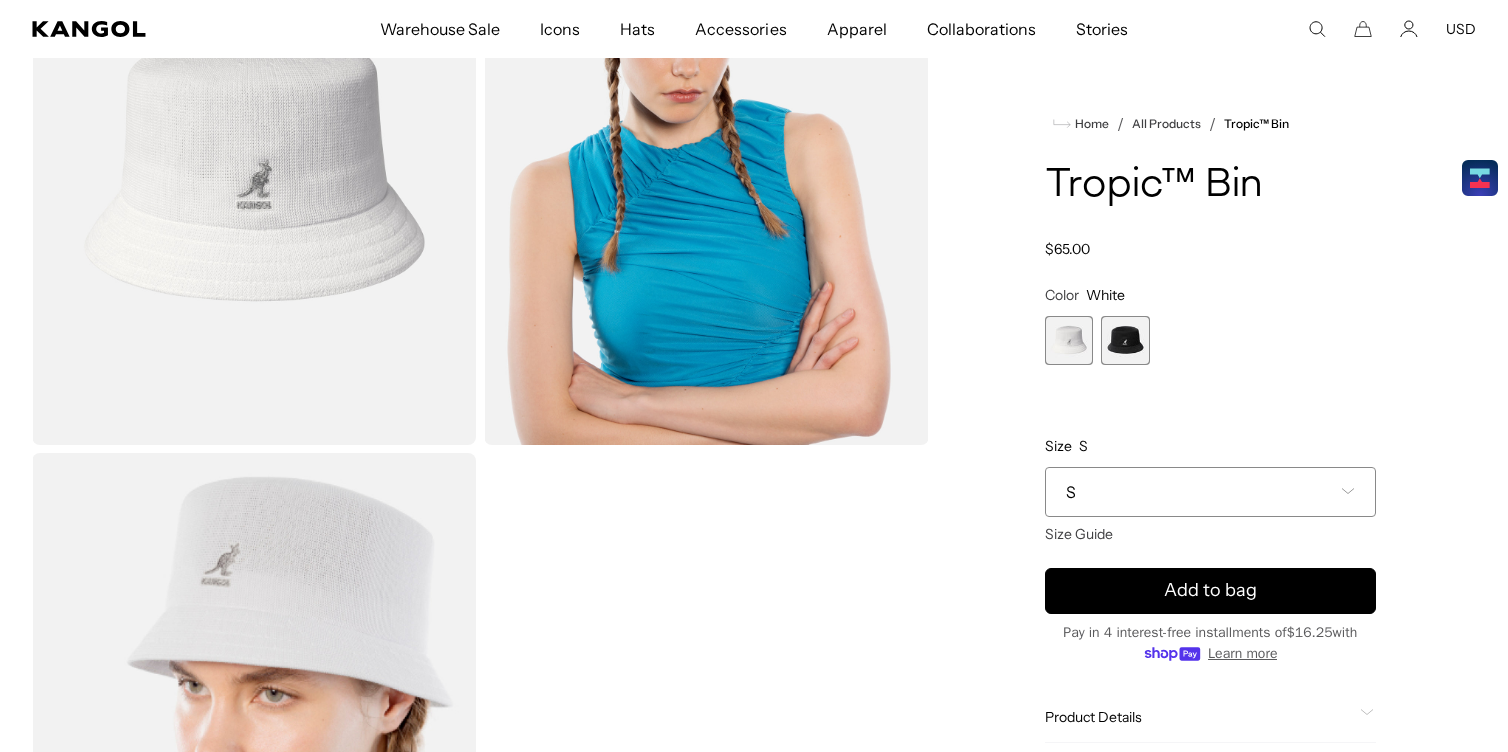 scroll, scrollTop: 0, scrollLeft: 0, axis: both 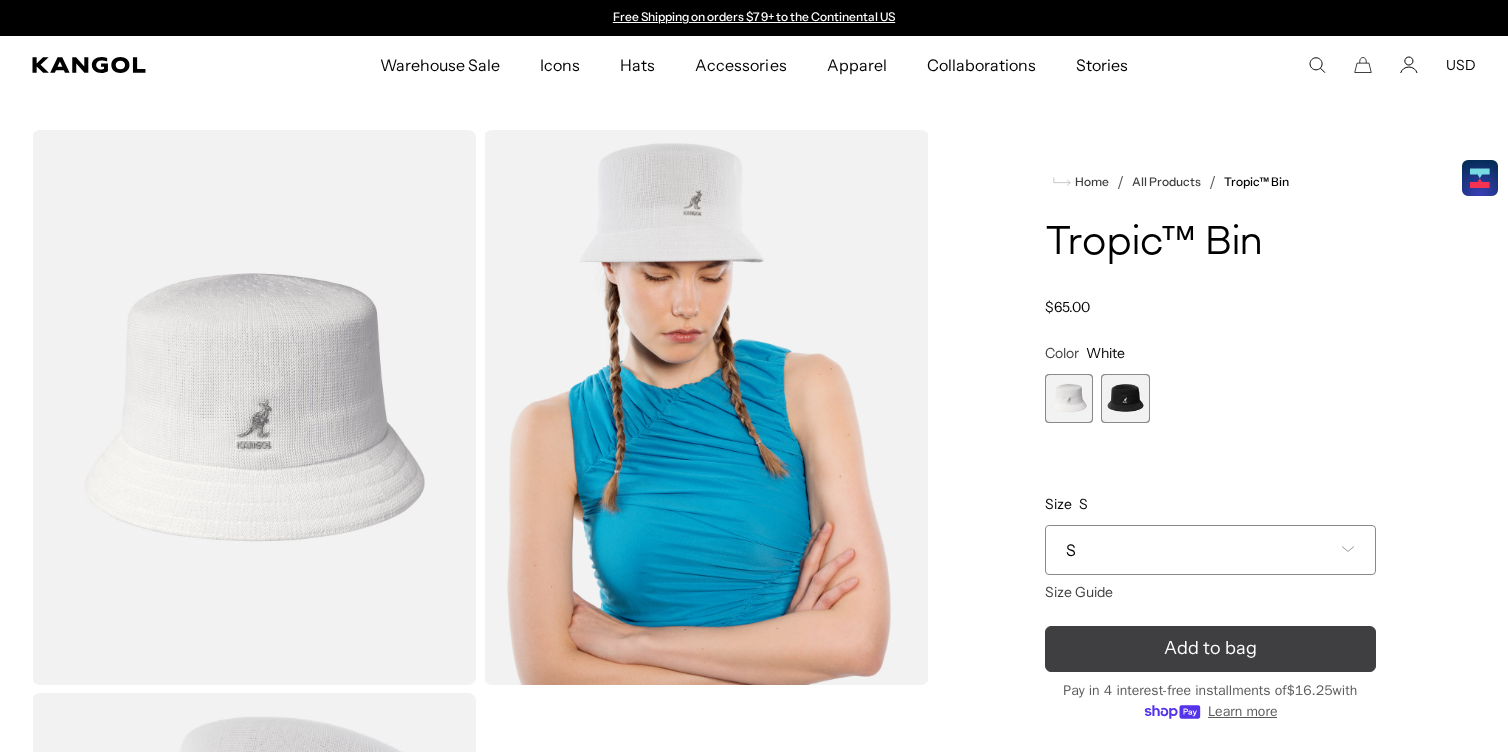 click on "Add to bag" at bounding box center [1211, 649] 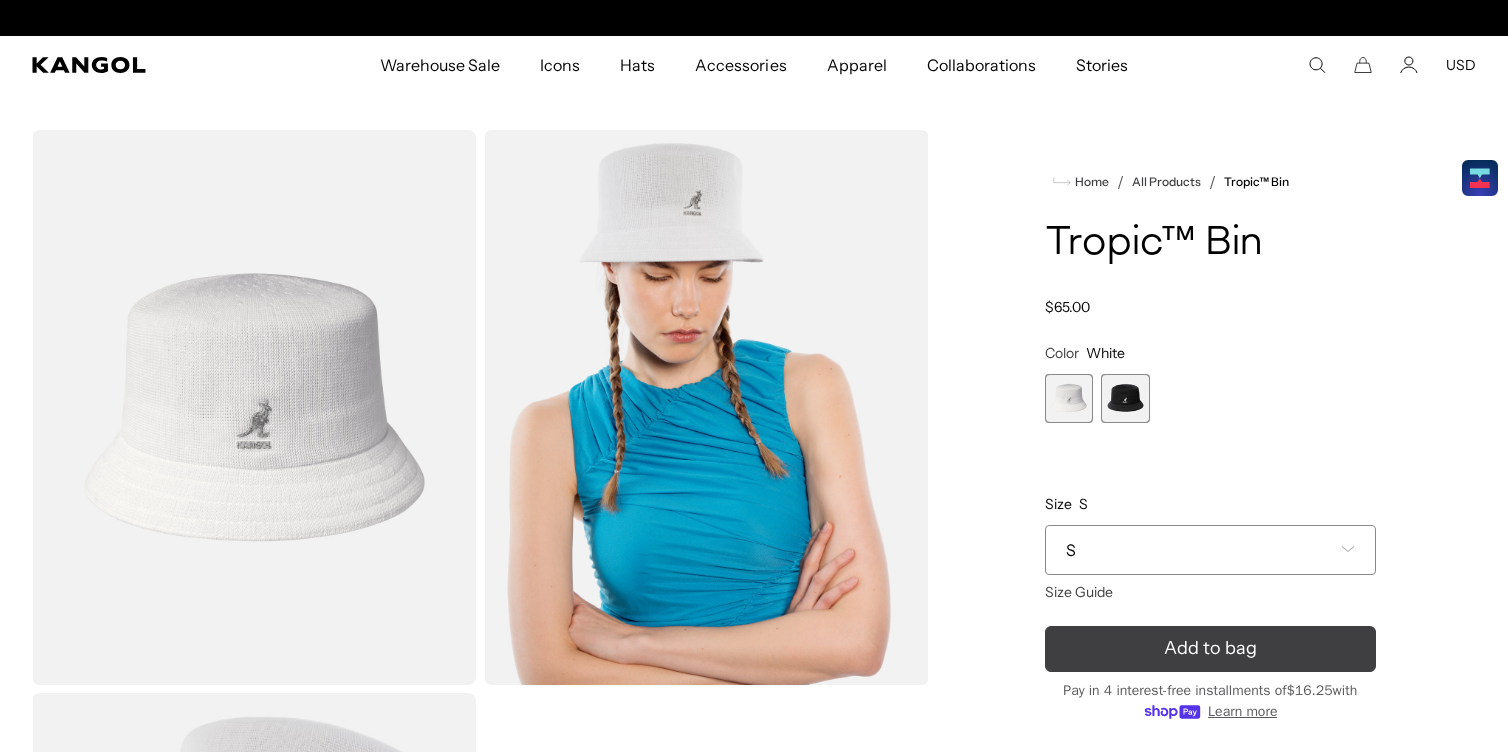 scroll, scrollTop: 0, scrollLeft: 412, axis: horizontal 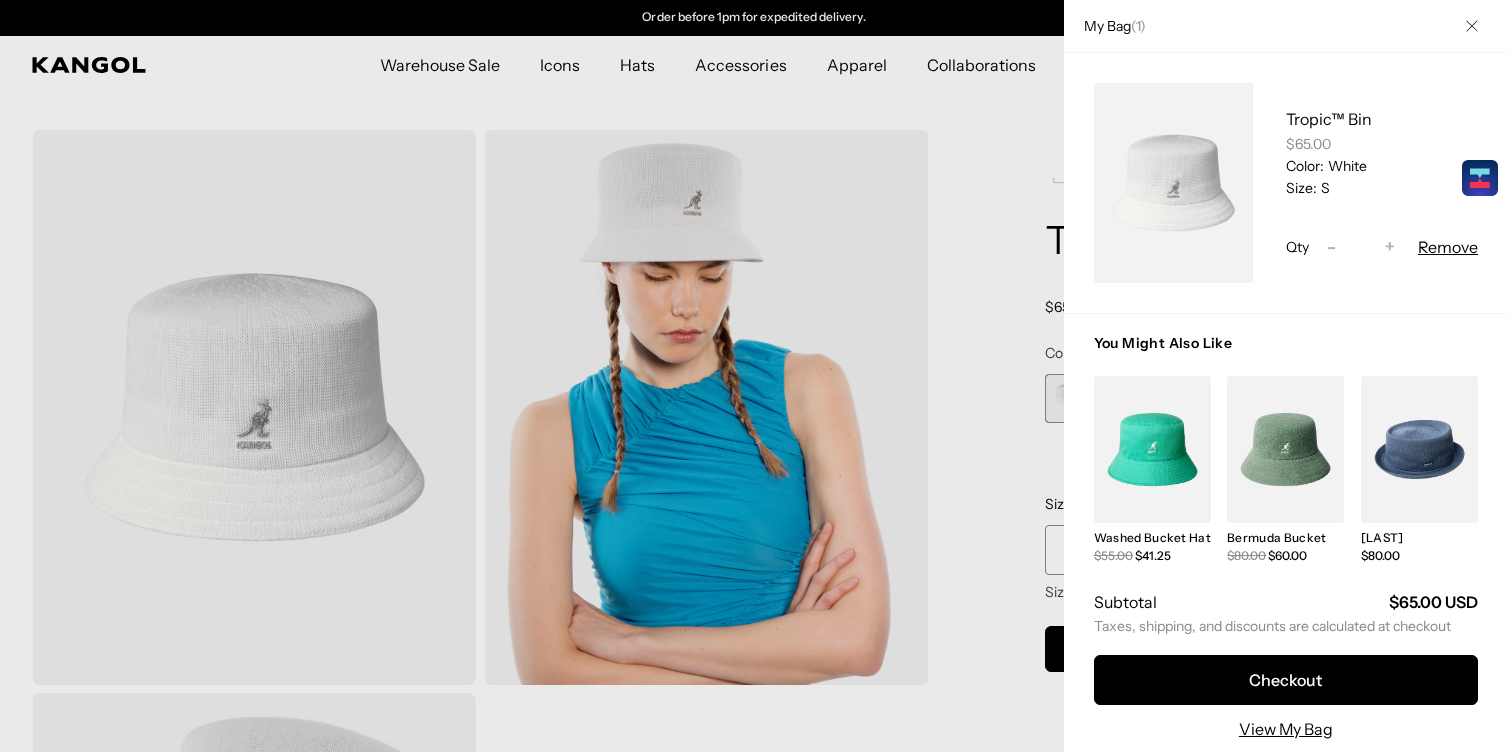 click at bounding box center [1285, 449] 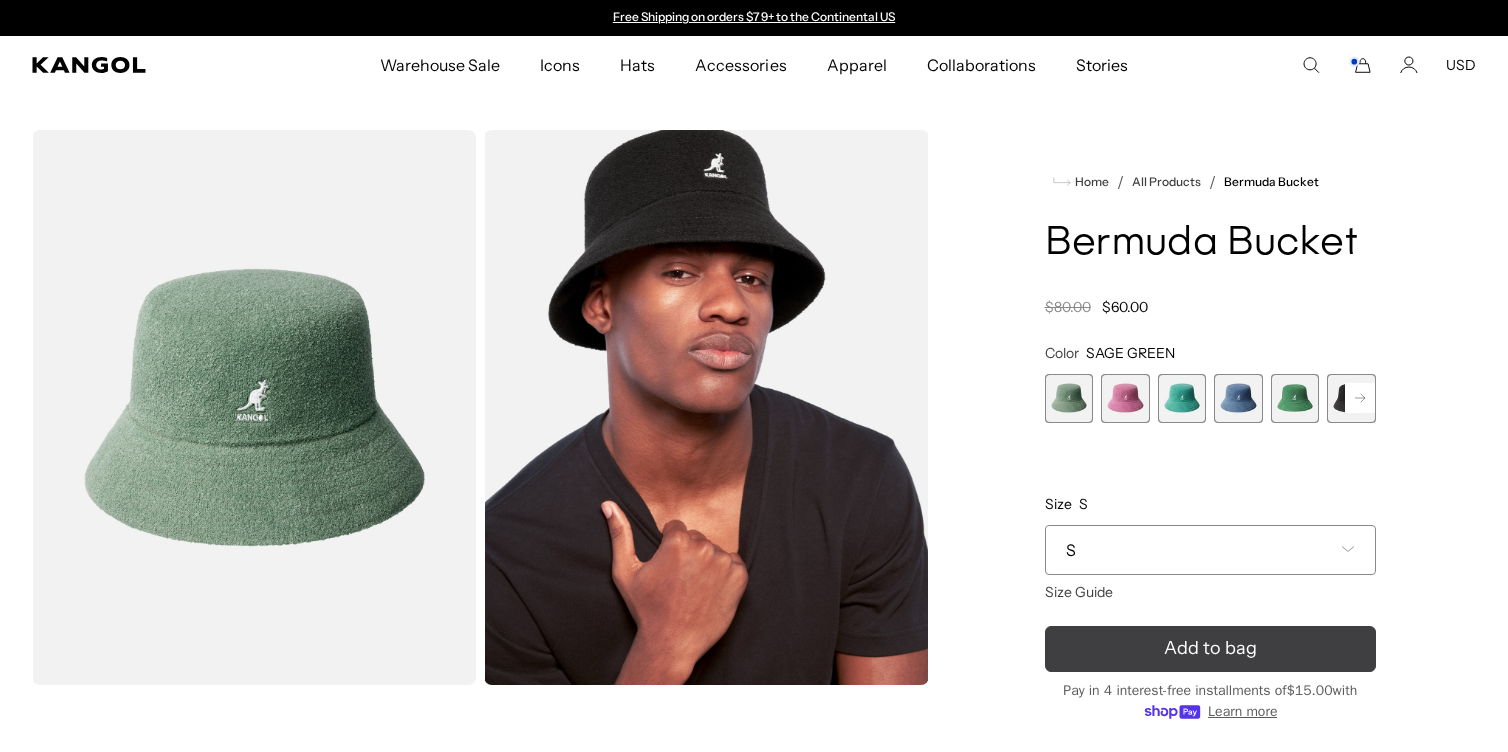 scroll, scrollTop: 0, scrollLeft: 0, axis: both 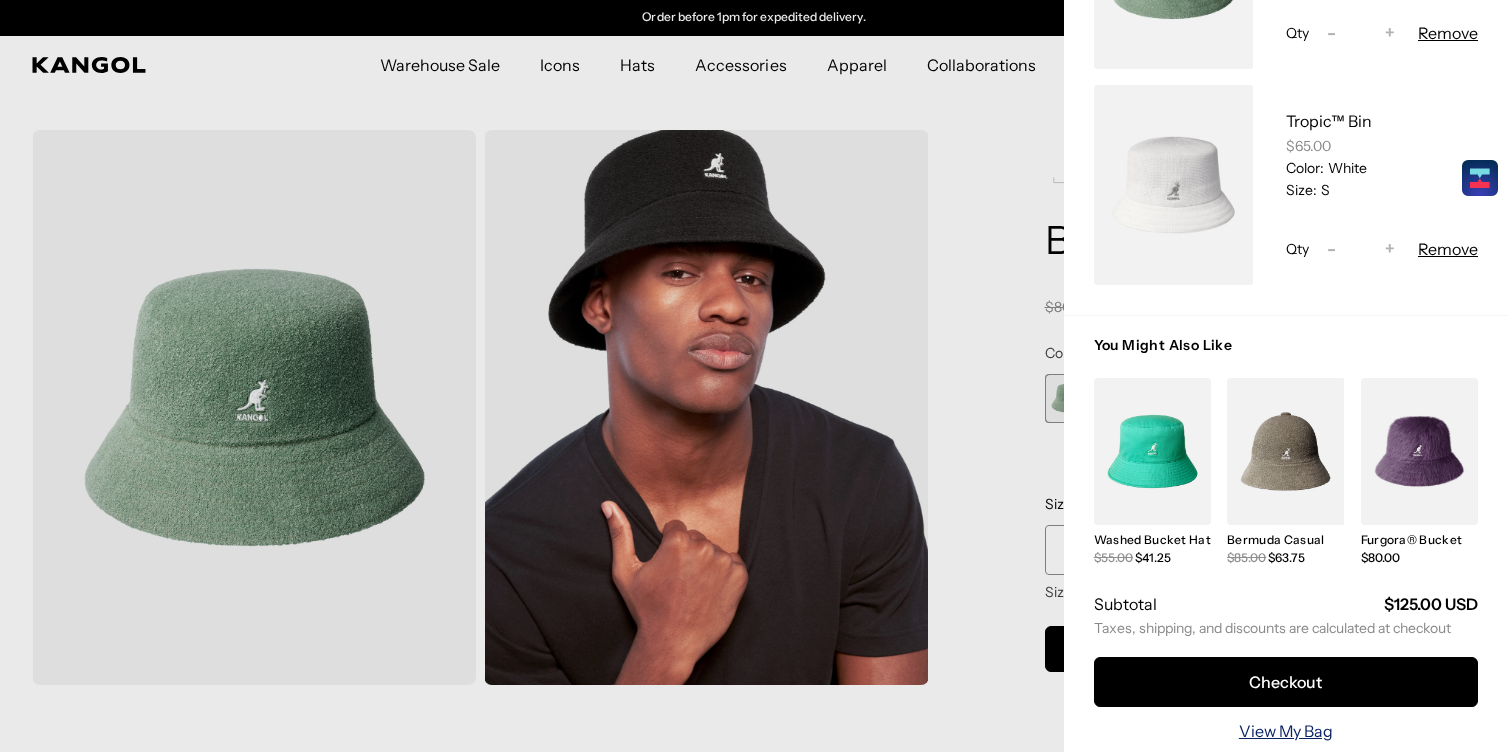 click on "View My Bag" at bounding box center [1286, 731] 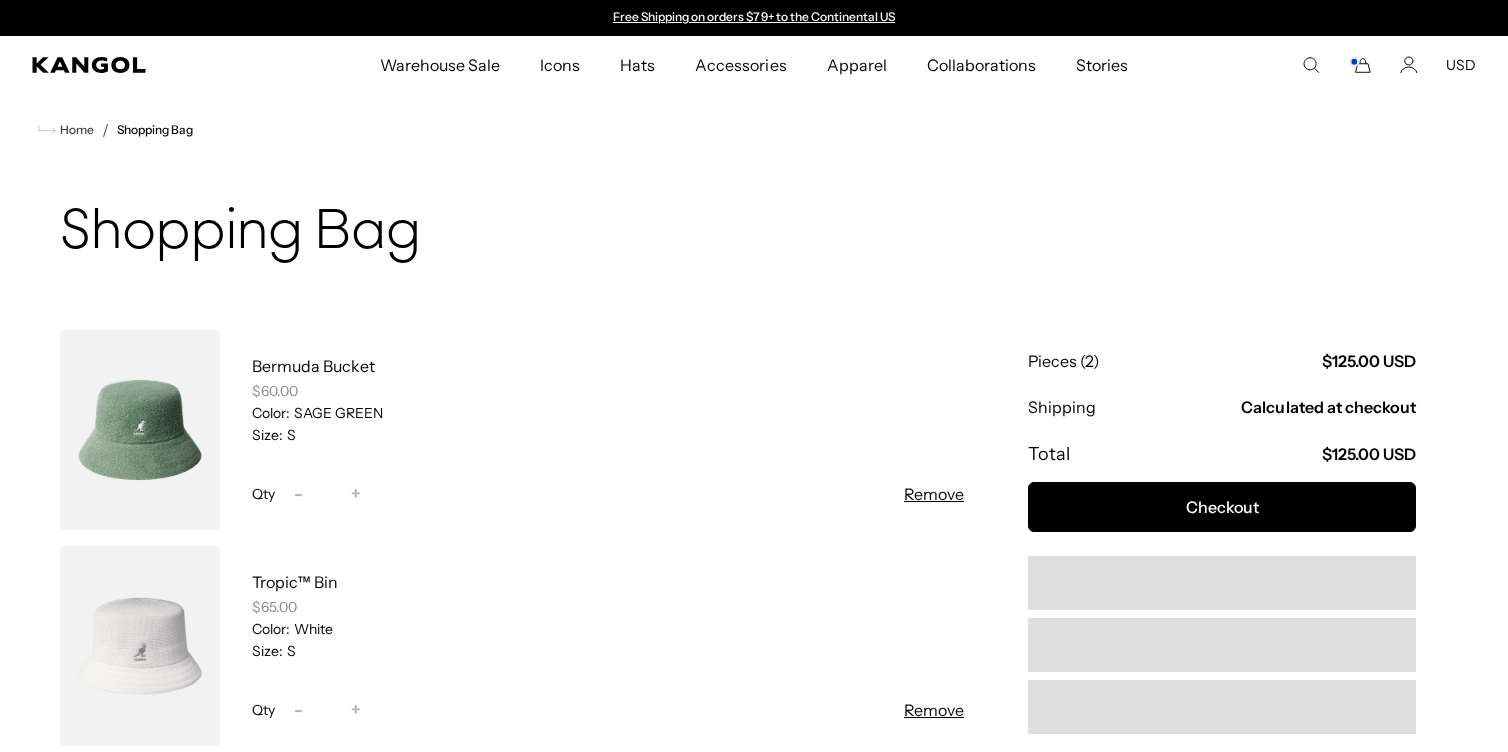 scroll, scrollTop: 0, scrollLeft: 0, axis: both 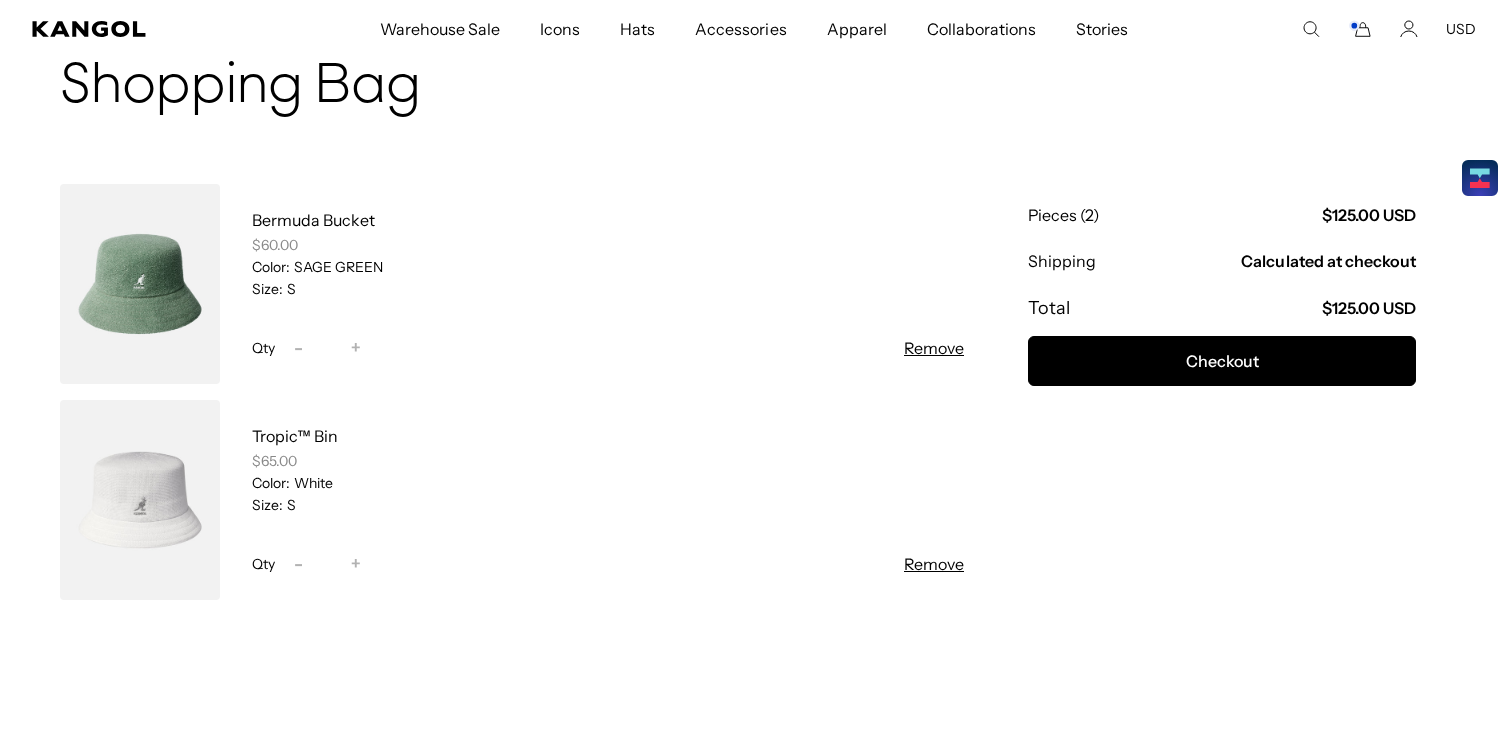 click at bounding box center (140, 284) 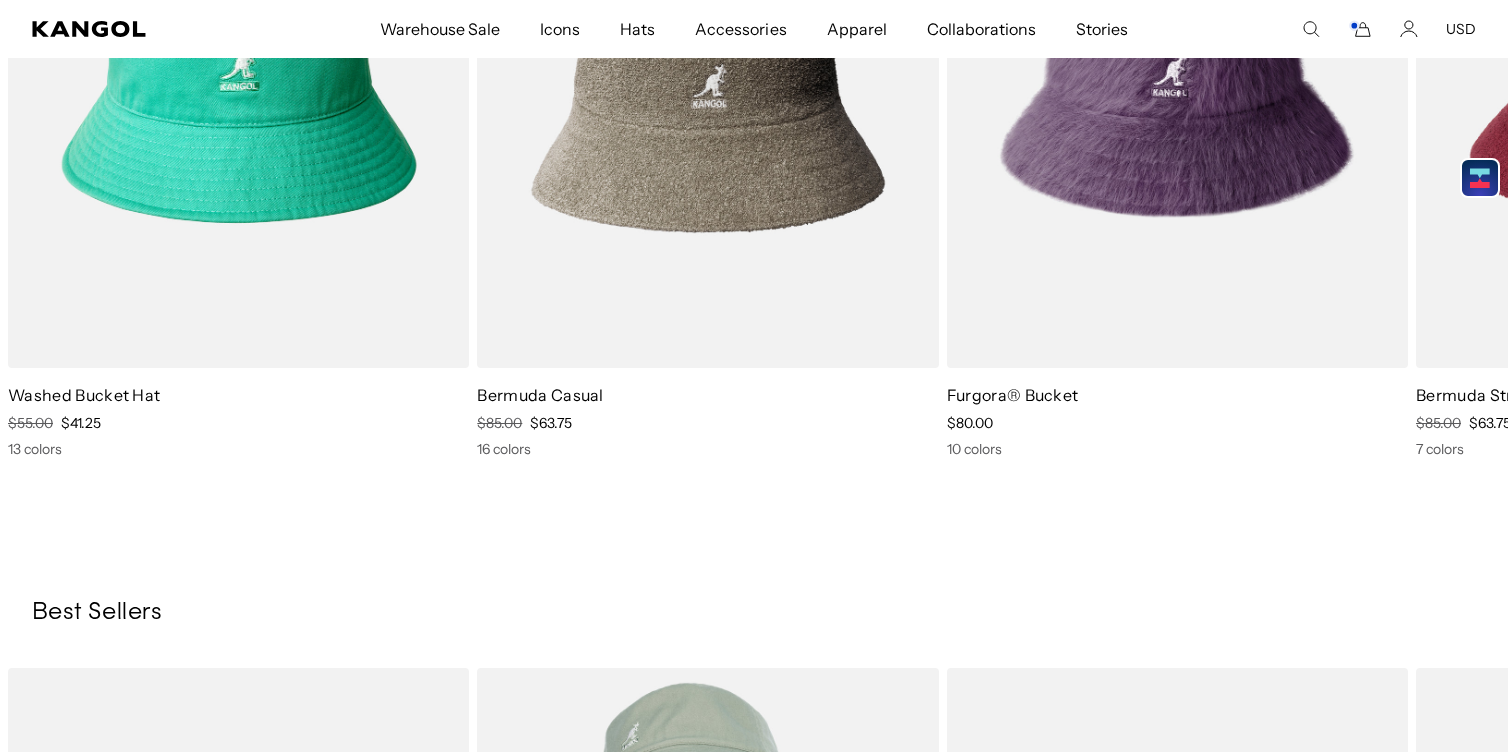 scroll, scrollTop: 1836, scrollLeft: 0, axis: vertical 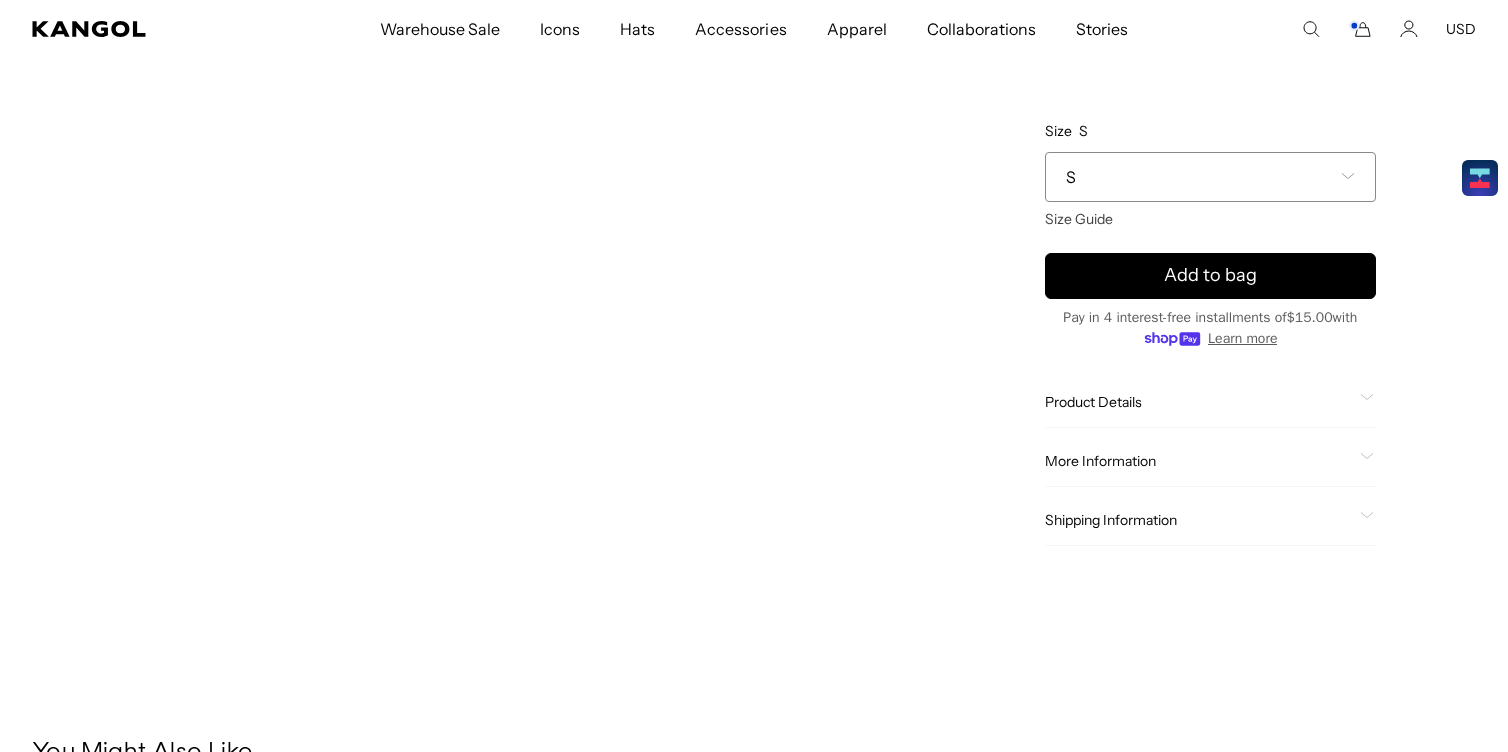click 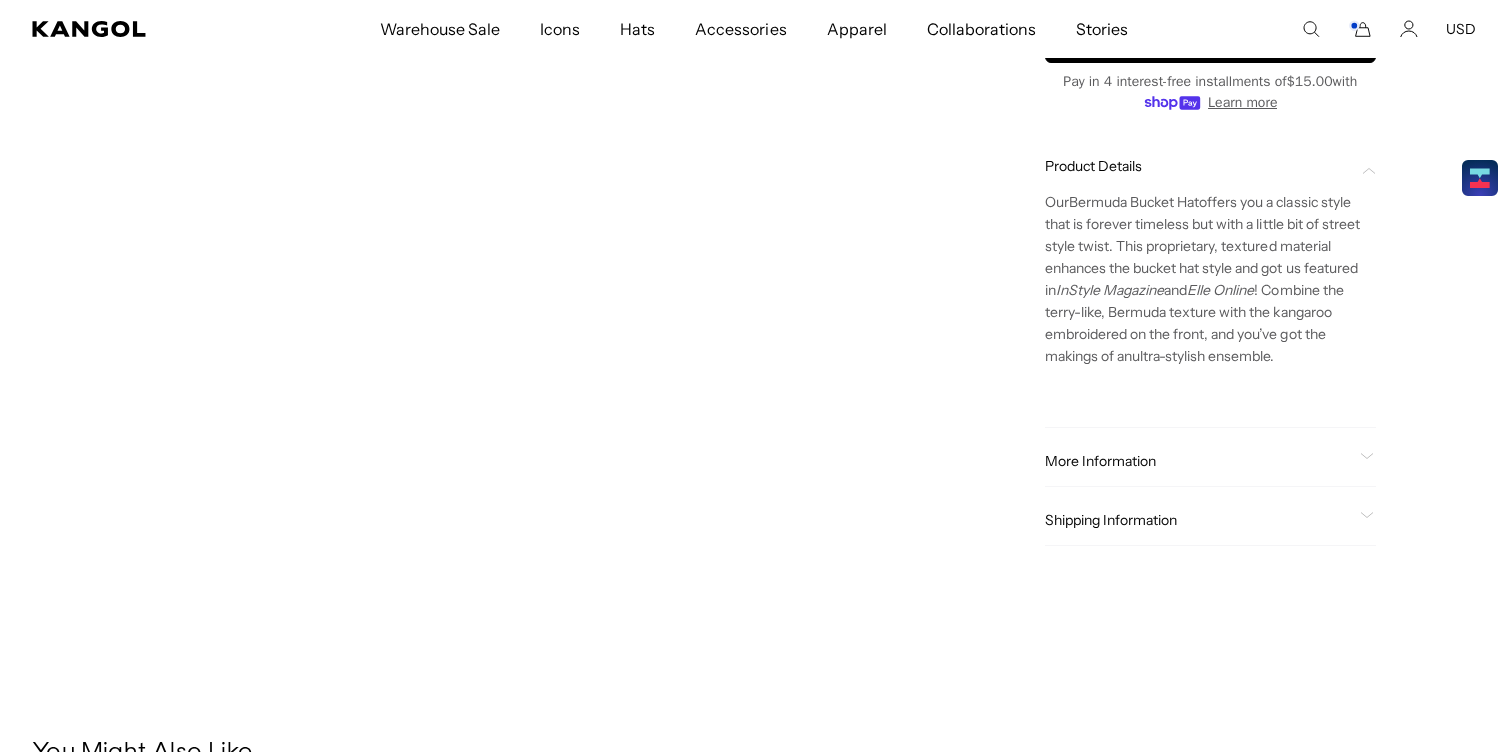 click on "More Information" 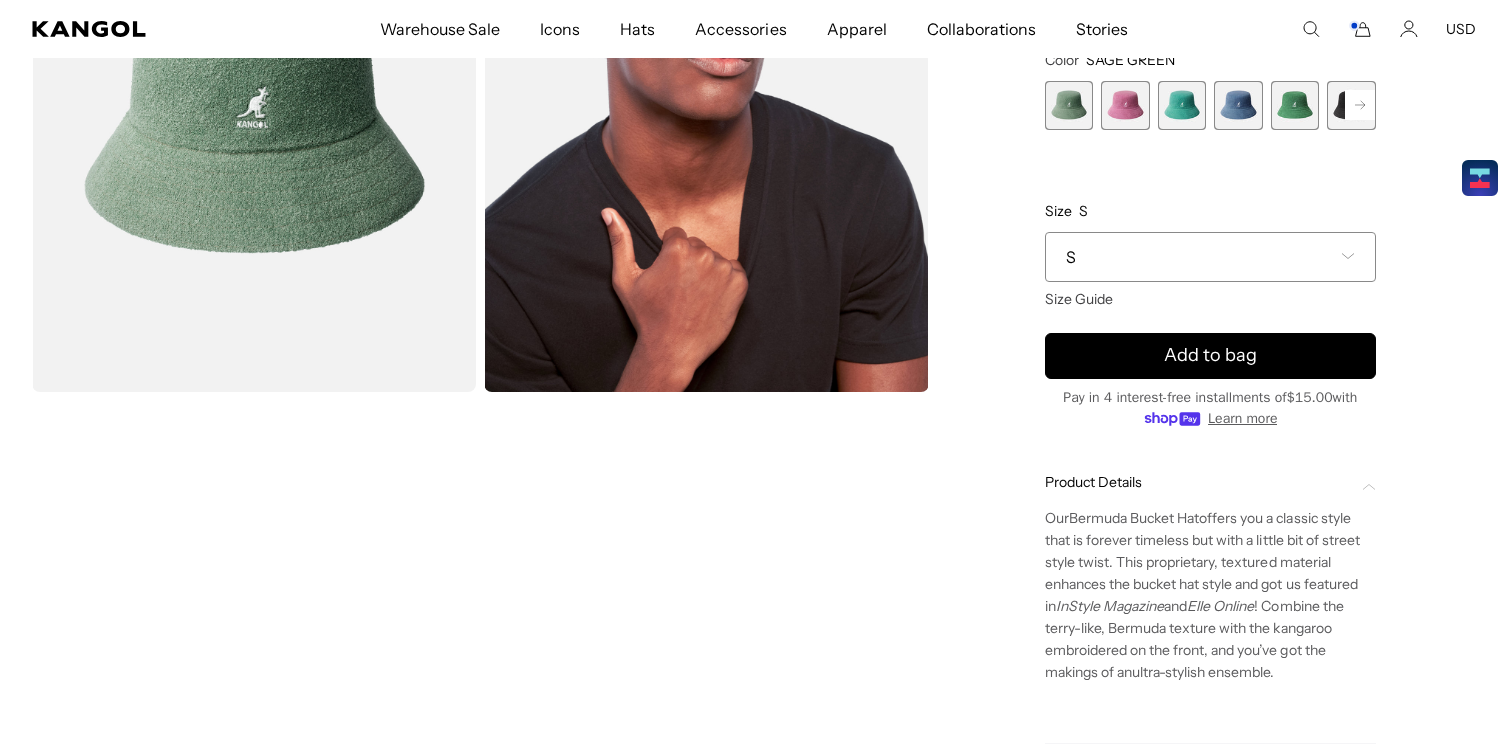 scroll, scrollTop: 0, scrollLeft: 0, axis: both 